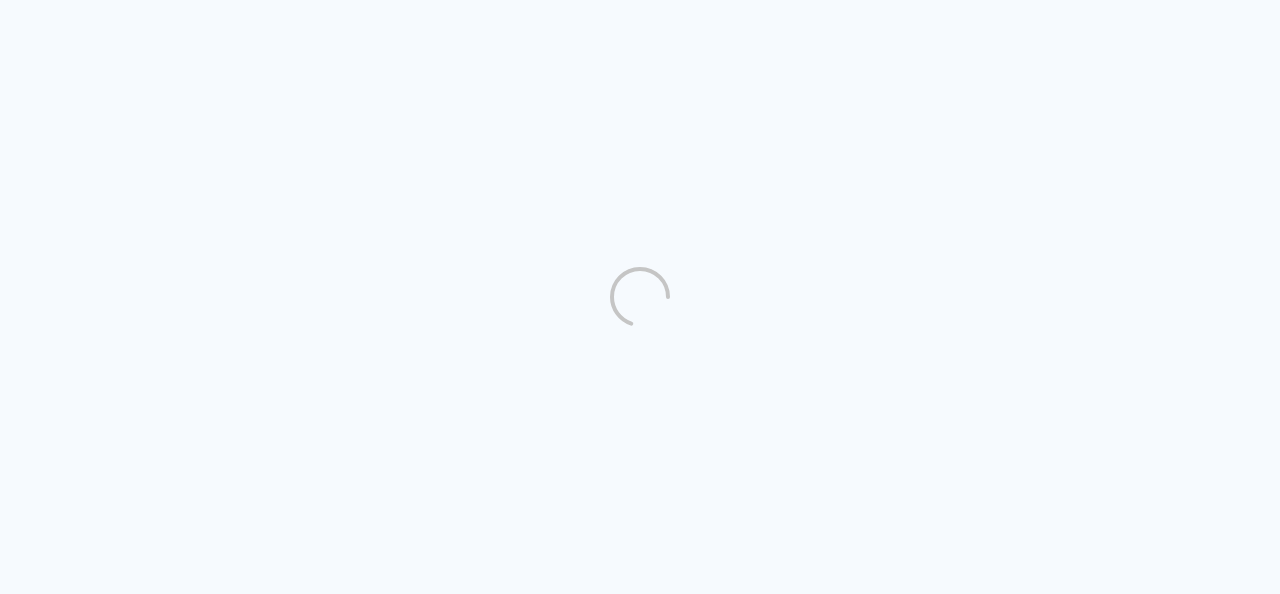 scroll, scrollTop: 0, scrollLeft: 0, axis: both 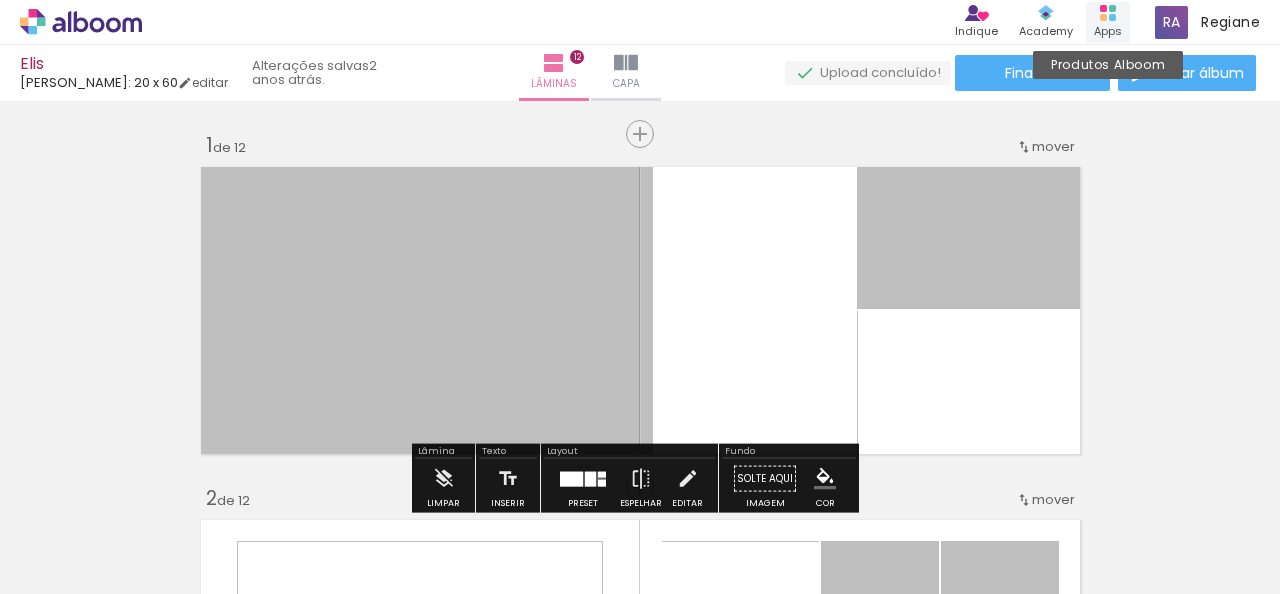 click 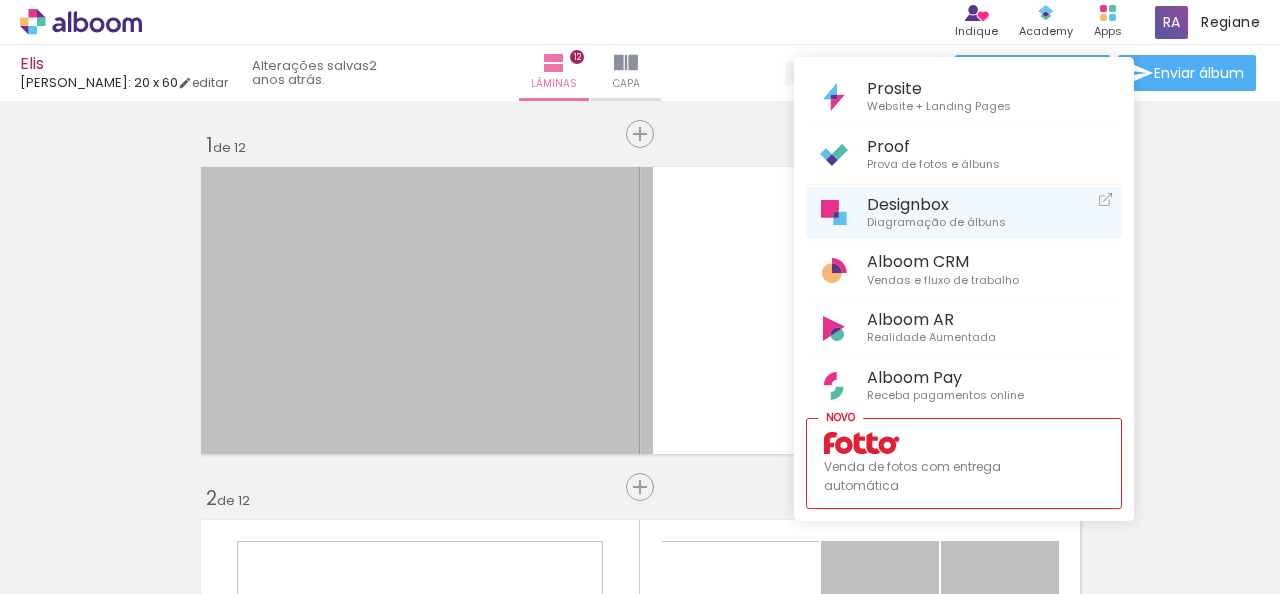click on "Diagramação de álbuns" at bounding box center (936, 223) 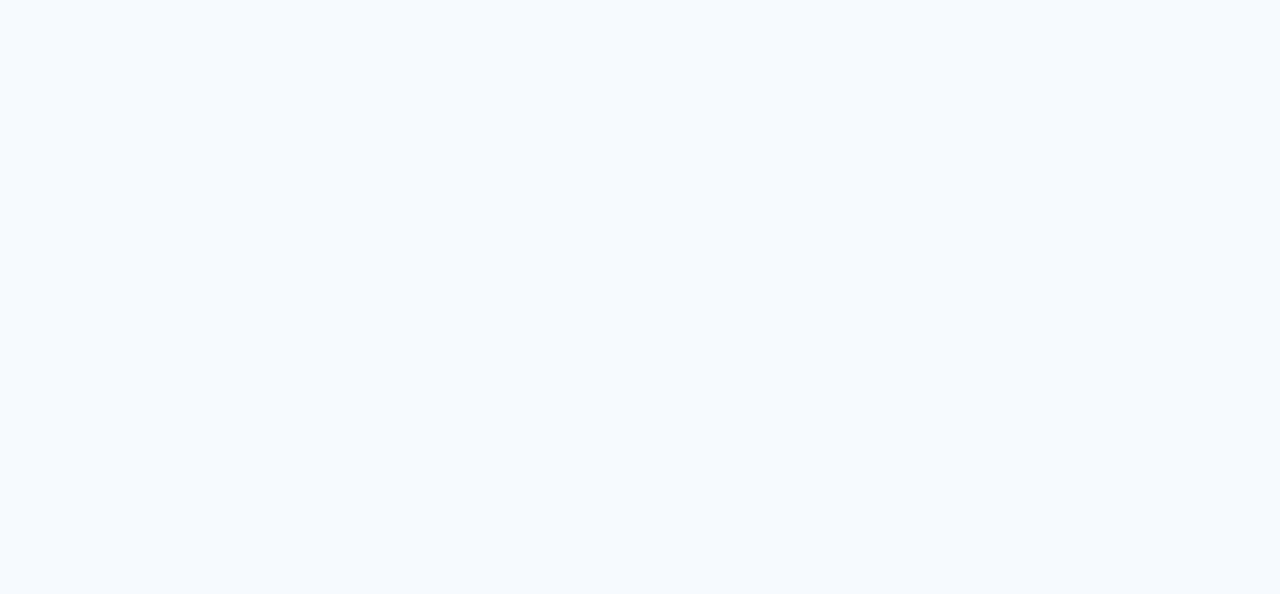 scroll, scrollTop: 0, scrollLeft: 0, axis: both 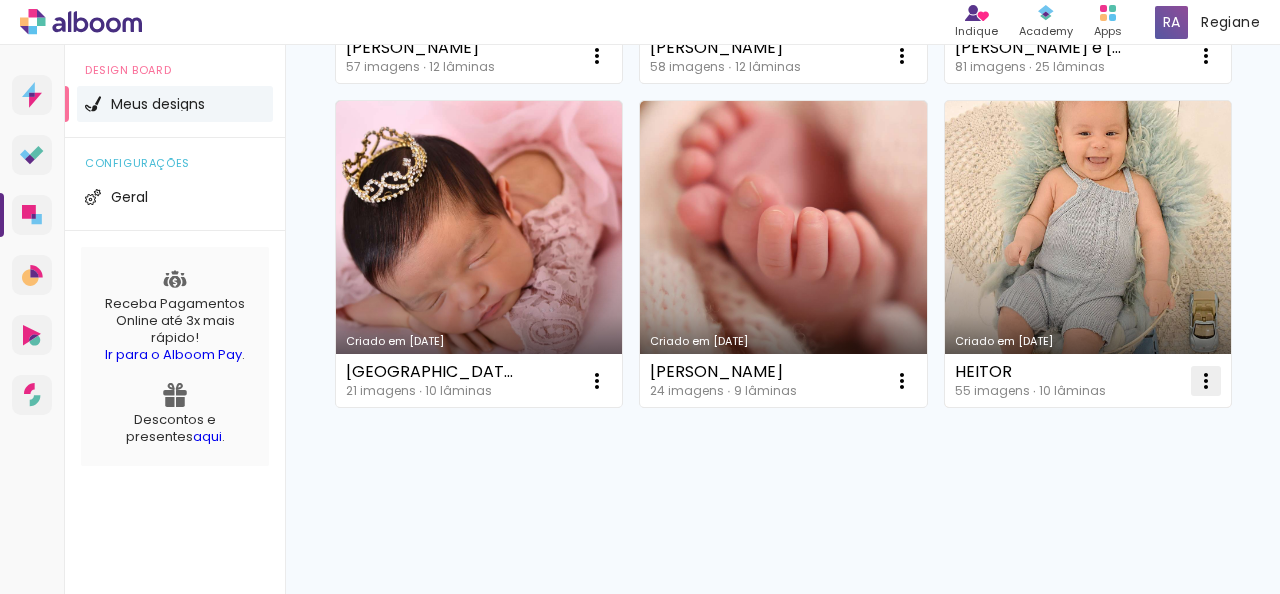 click at bounding box center [1206, 381] 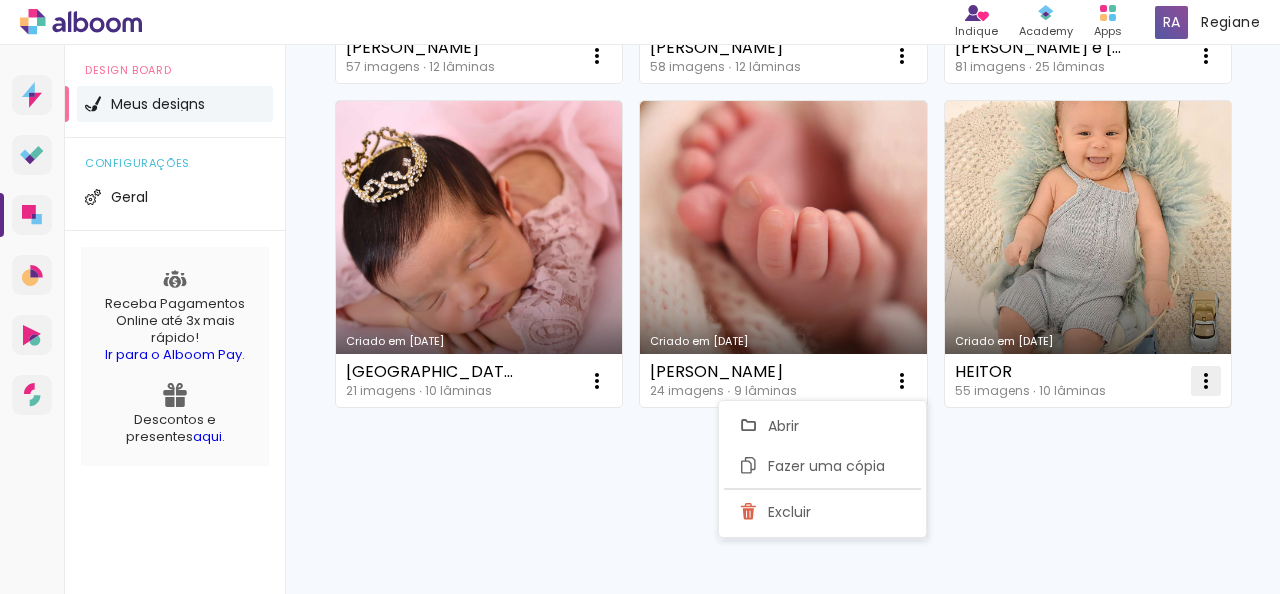 click on "Excluir" 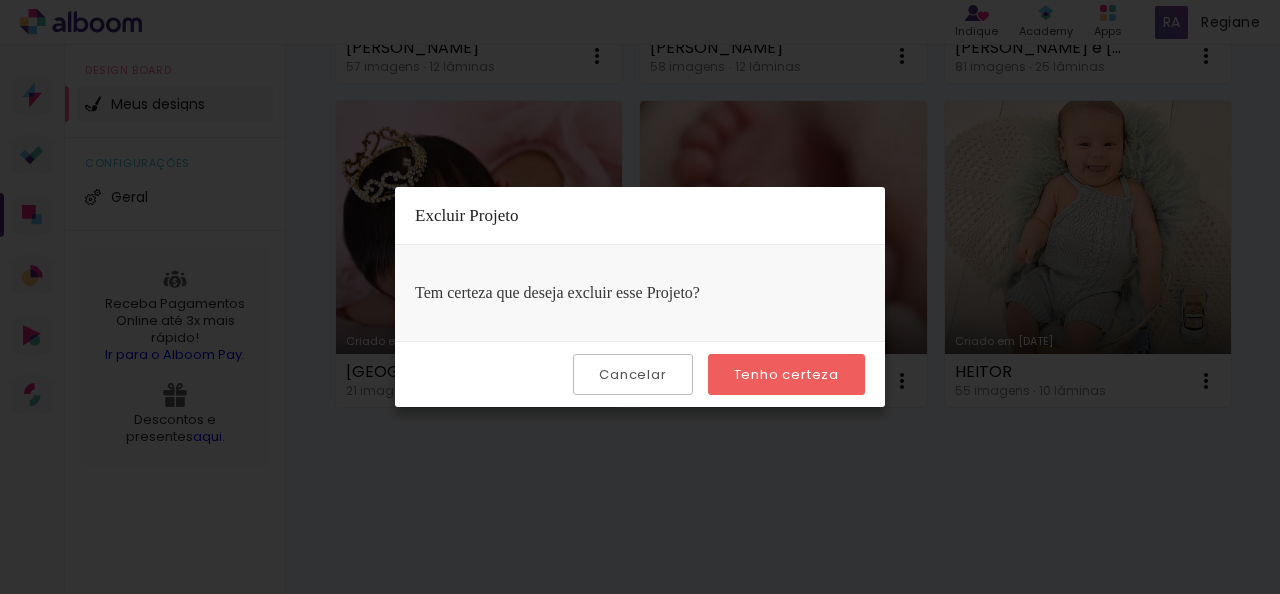click on "Tenho certeza" at bounding box center [786, 374] 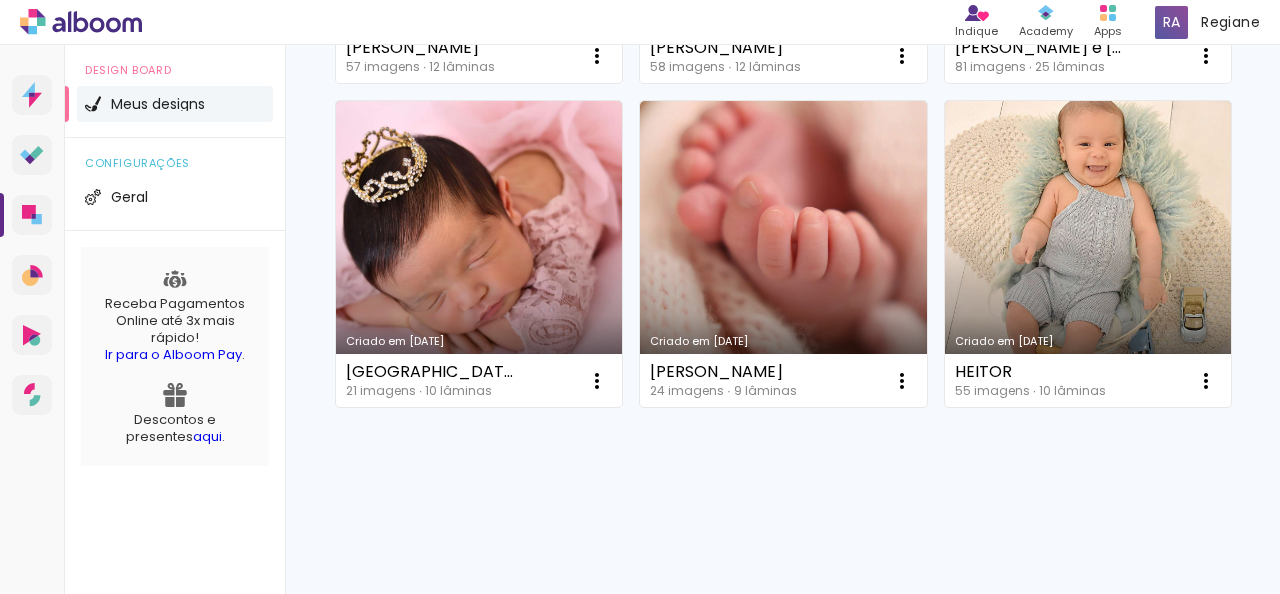 click on "HEITOR 55 imagens  ∙ 10 lâminas  Abrir Fazer uma cópia Excluir" at bounding box center (1088, 380) 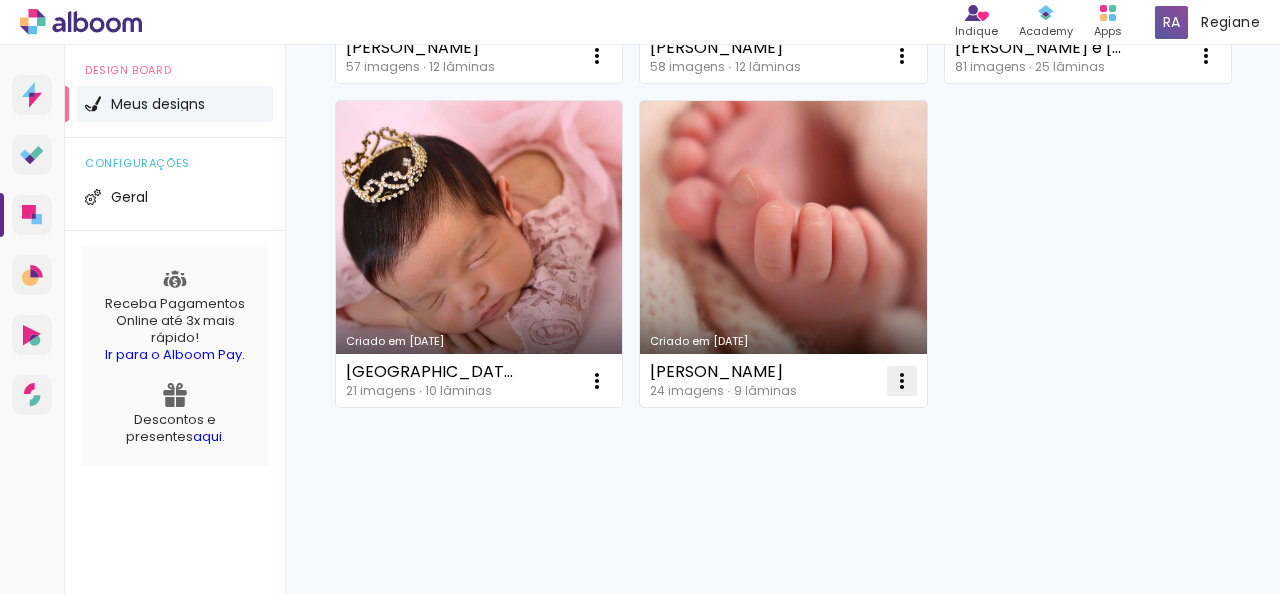 click at bounding box center [597, -1893] 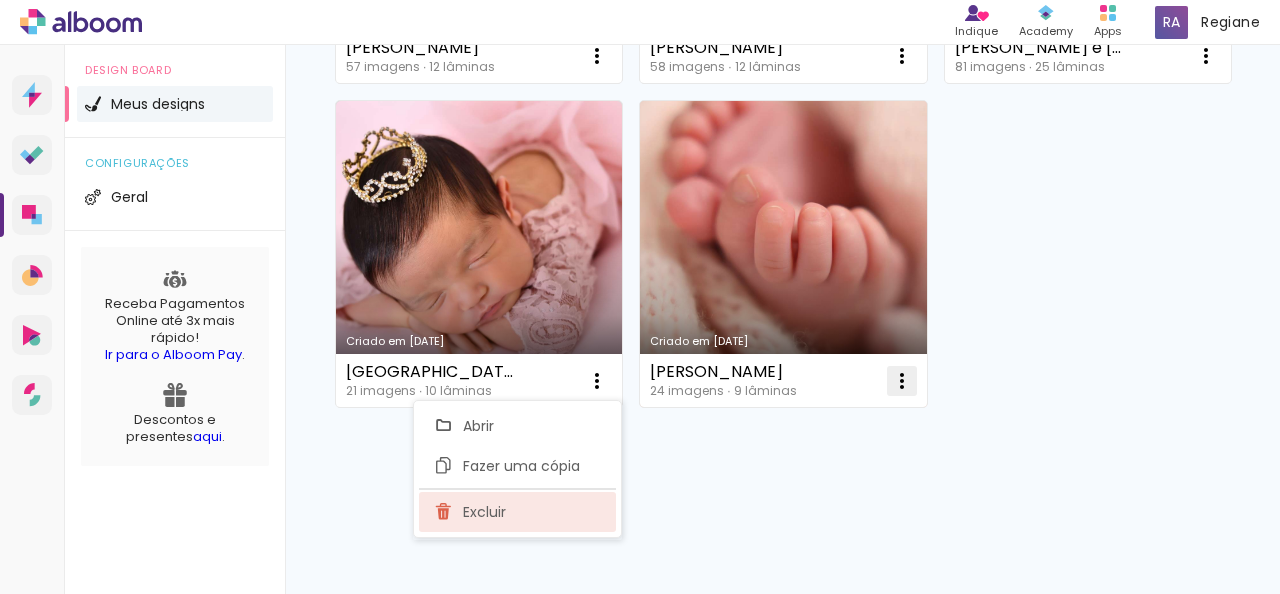 click on "Excluir" 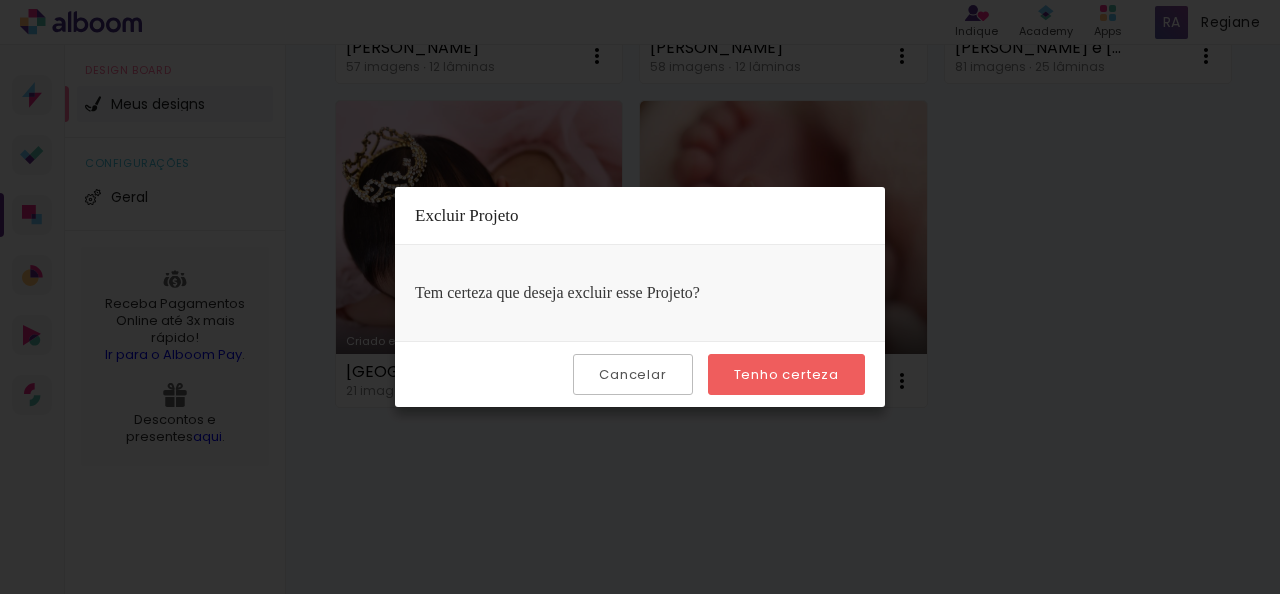 click on "Tenho certeza" at bounding box center [786, 374] 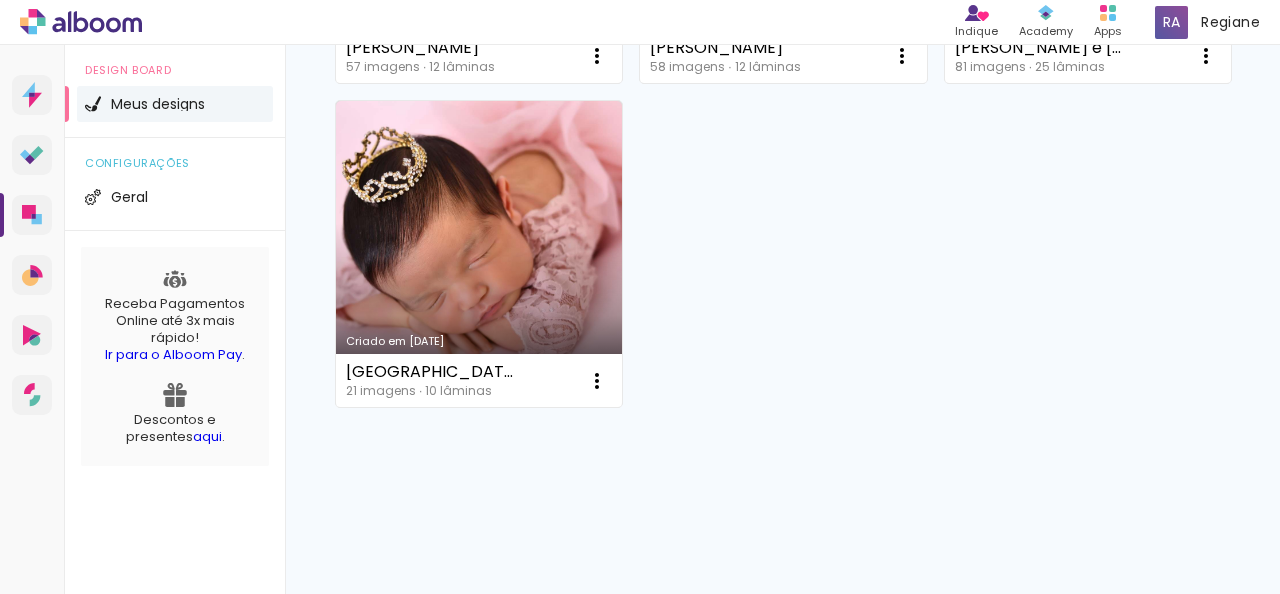 scroll, scrollTop: 3520, scrollLeft: 0, axis: vertical 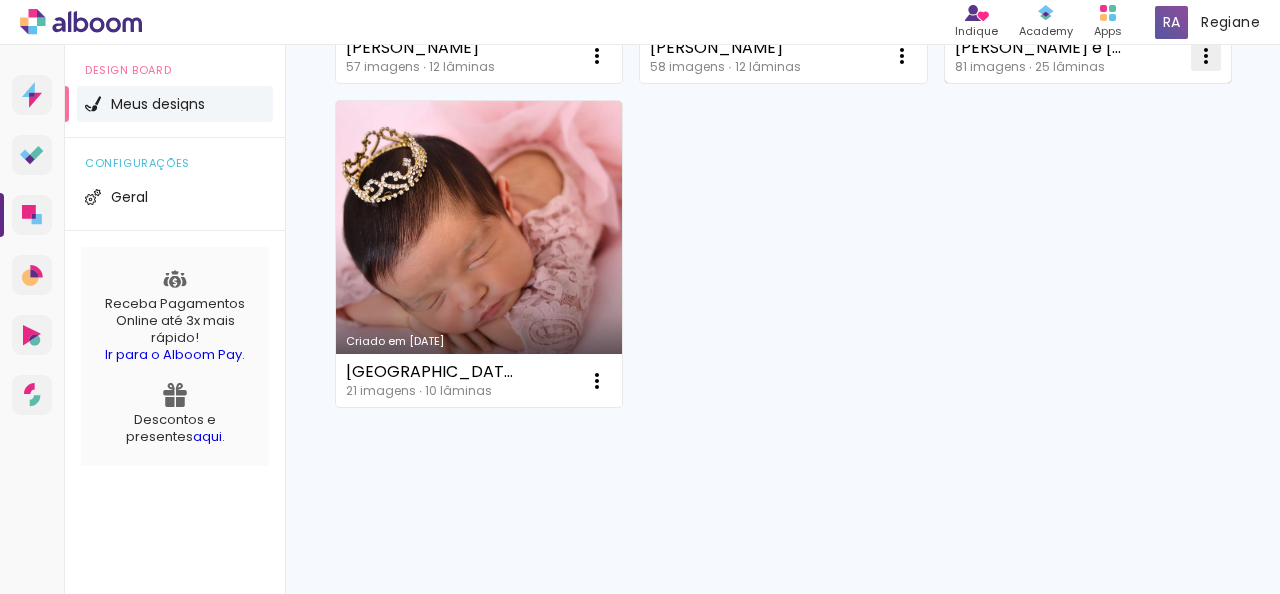 click at bounding box center (597, -1893) 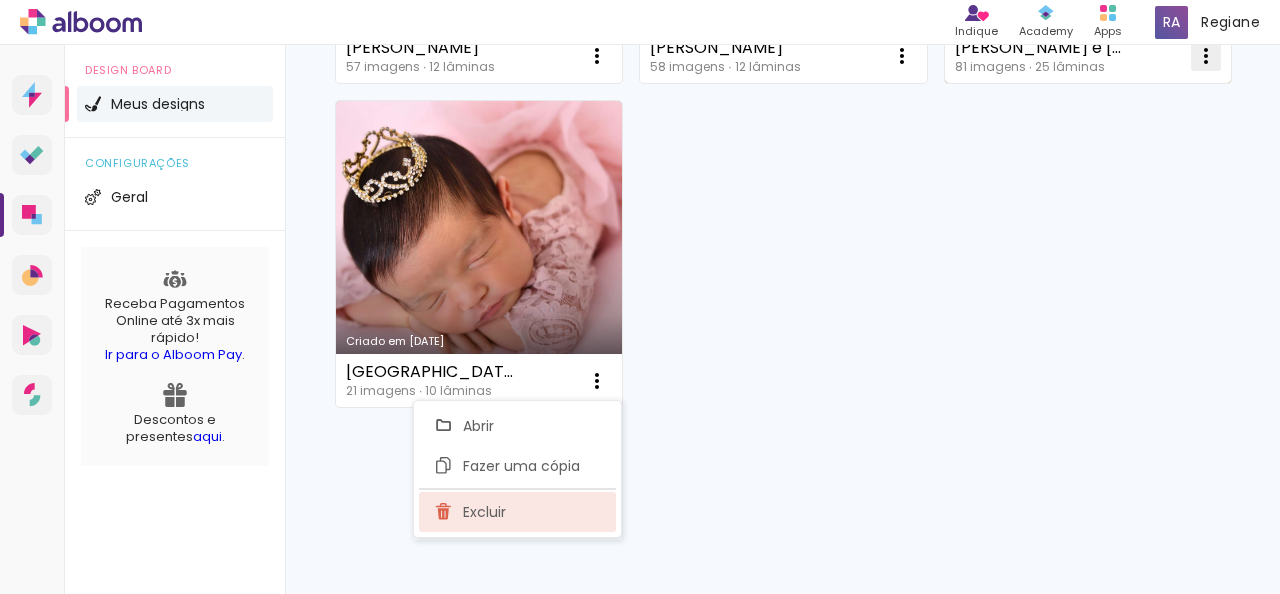 click on "Excluir" 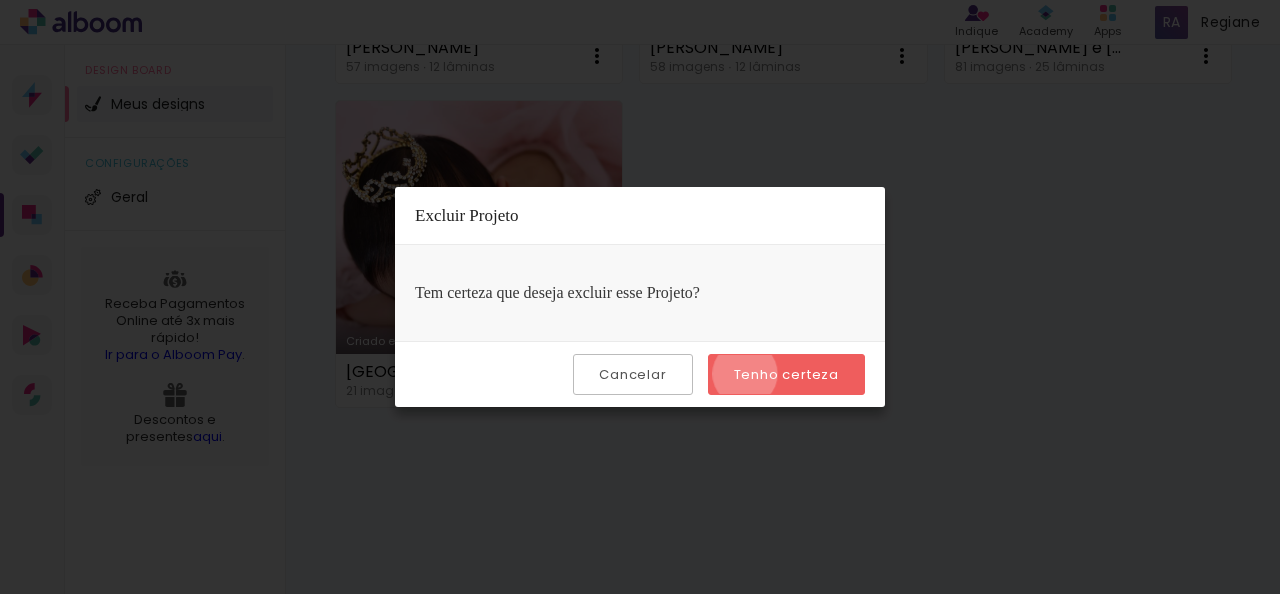 click on "Tenho certeza" at bounding box center (0, 0) 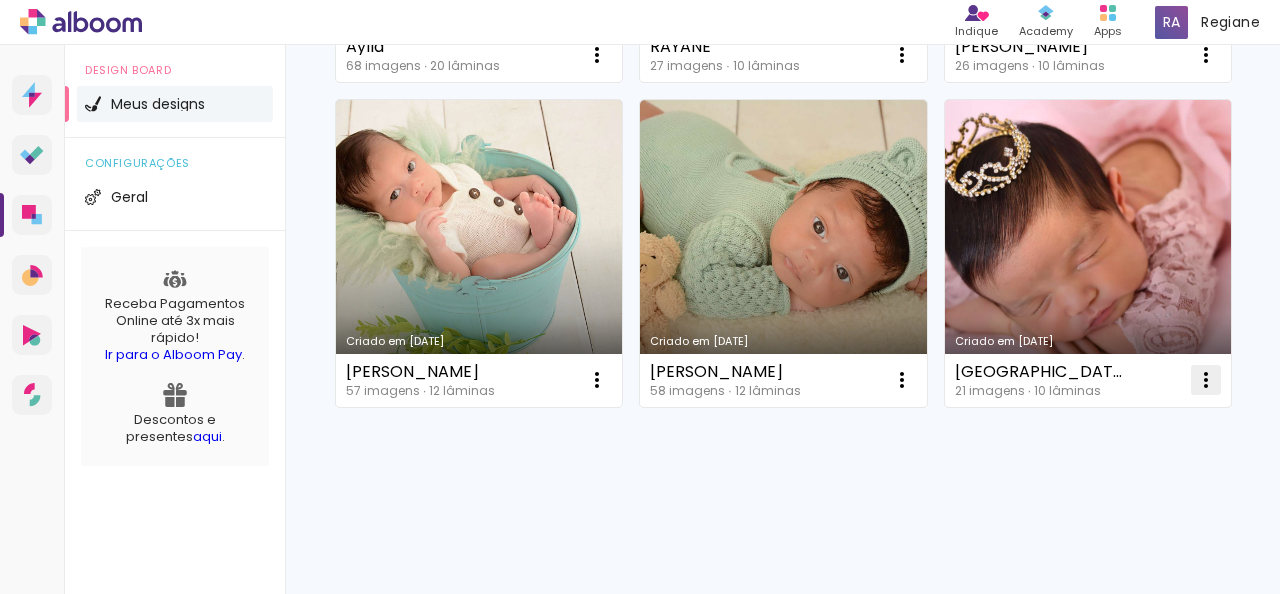 click at bounding box center (597, -1569) 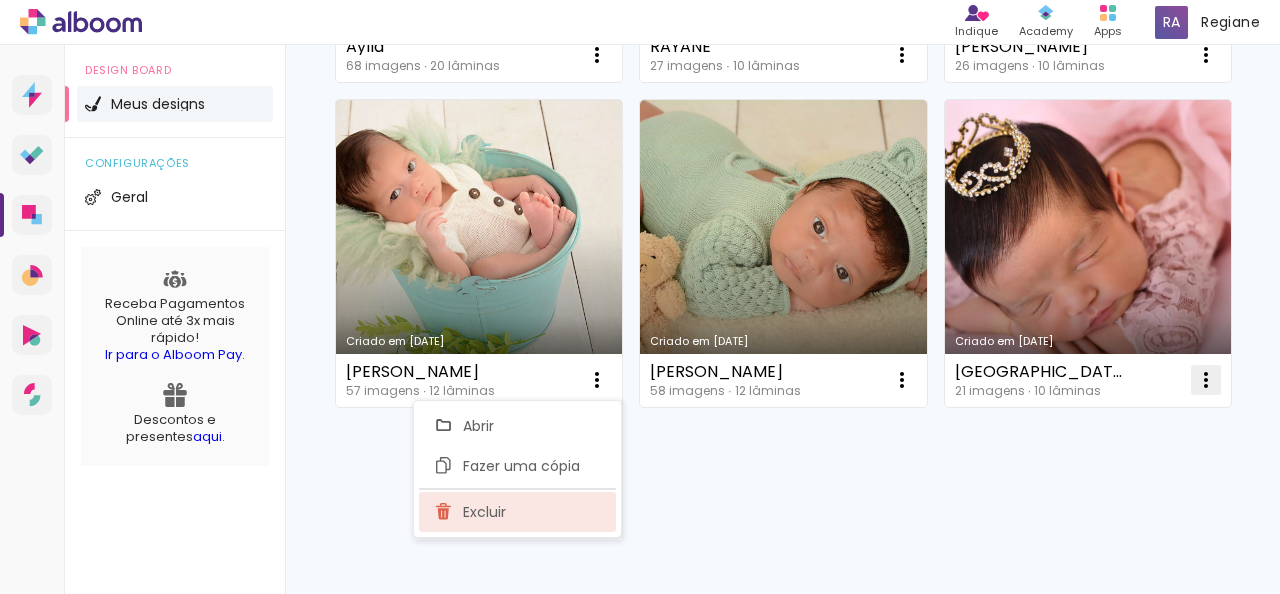 click on "Excluir" 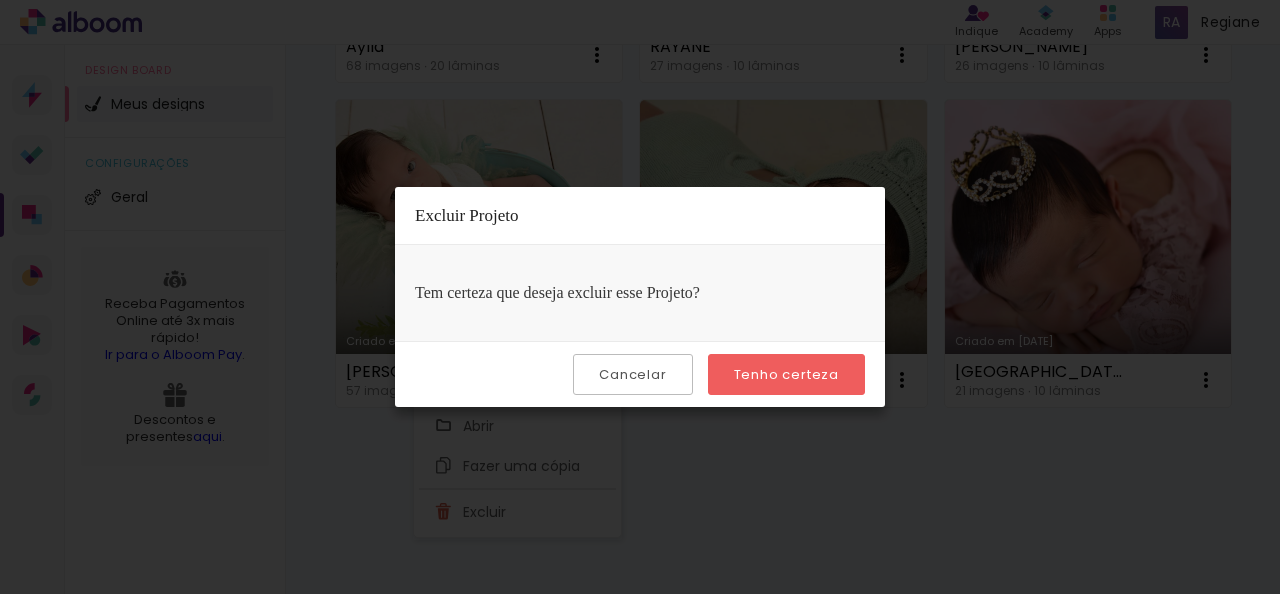 click on "Tenho certeza" at bounding box center [786, 374] 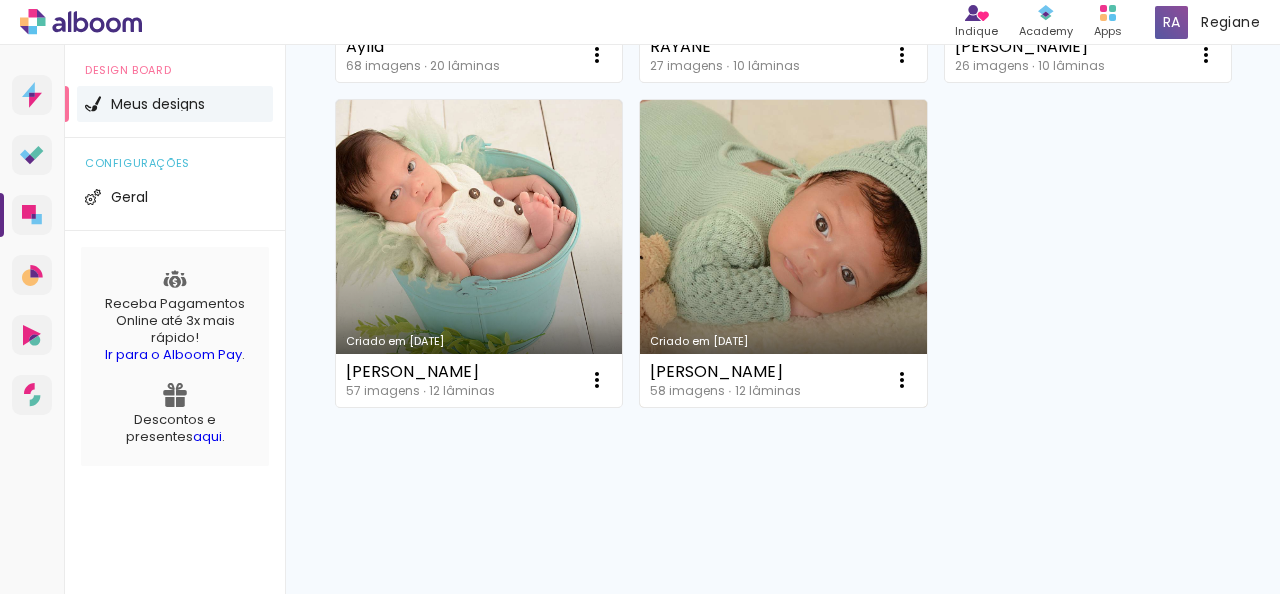 scroll, scrollTop: 3196, scrollLeft: 0, axis: vertical 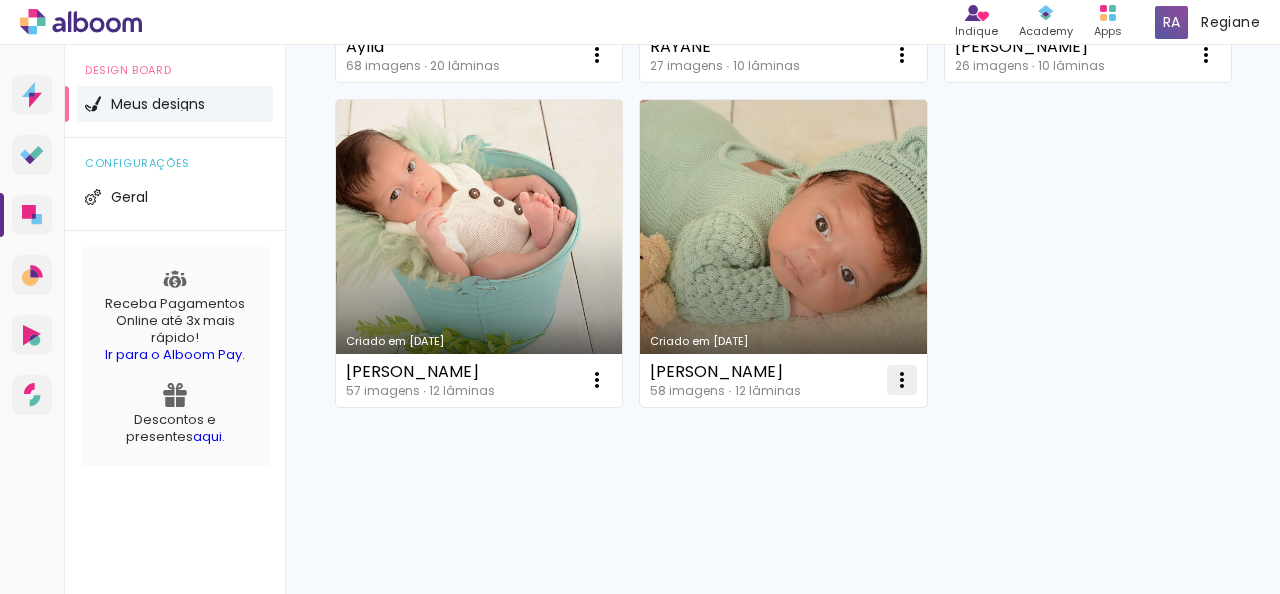 click at bounding box center [597, -1569] 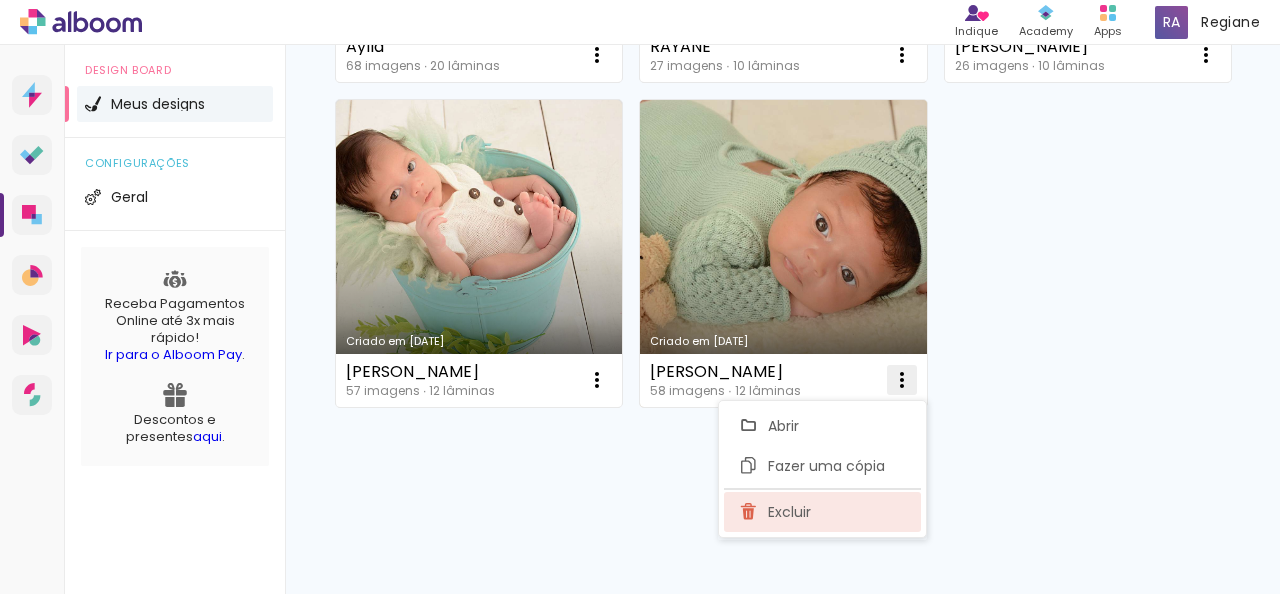 click on "Excluir" 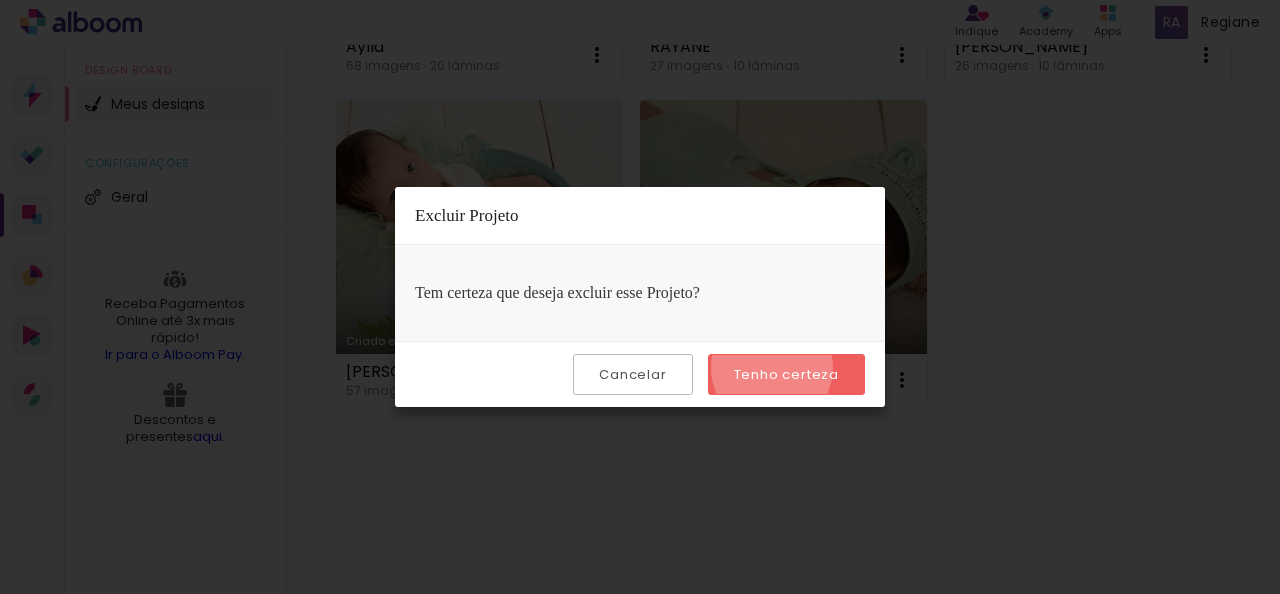 click on "Tenho certeza" at bounding box center (0, 0) 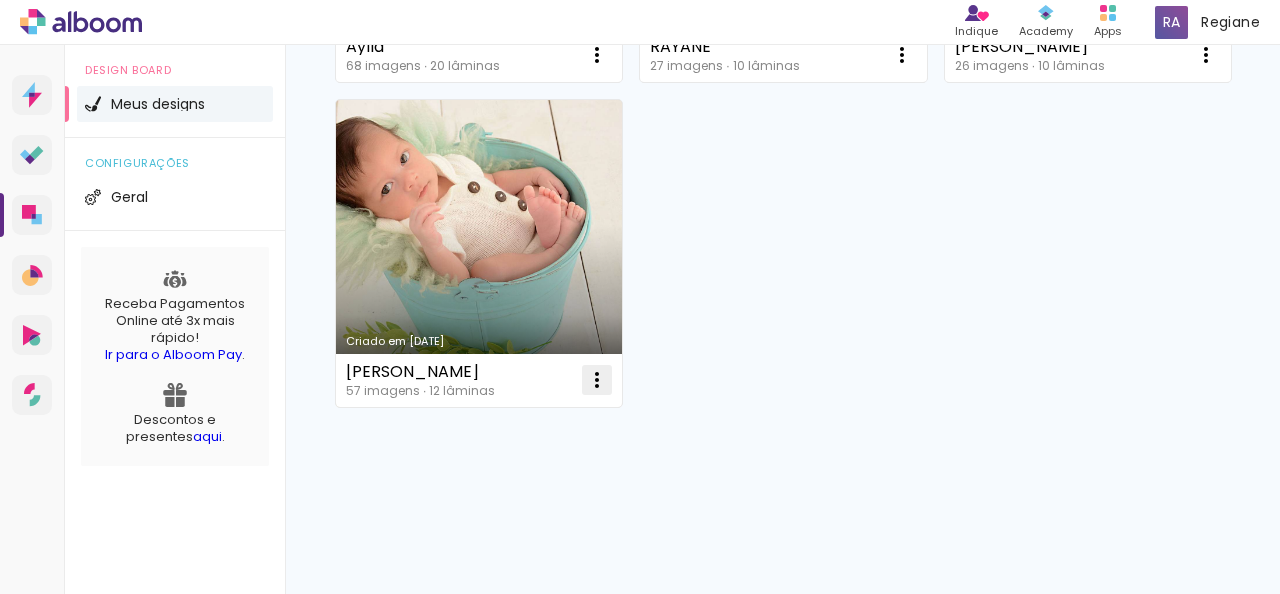 click at bounding box center [597, -1569] 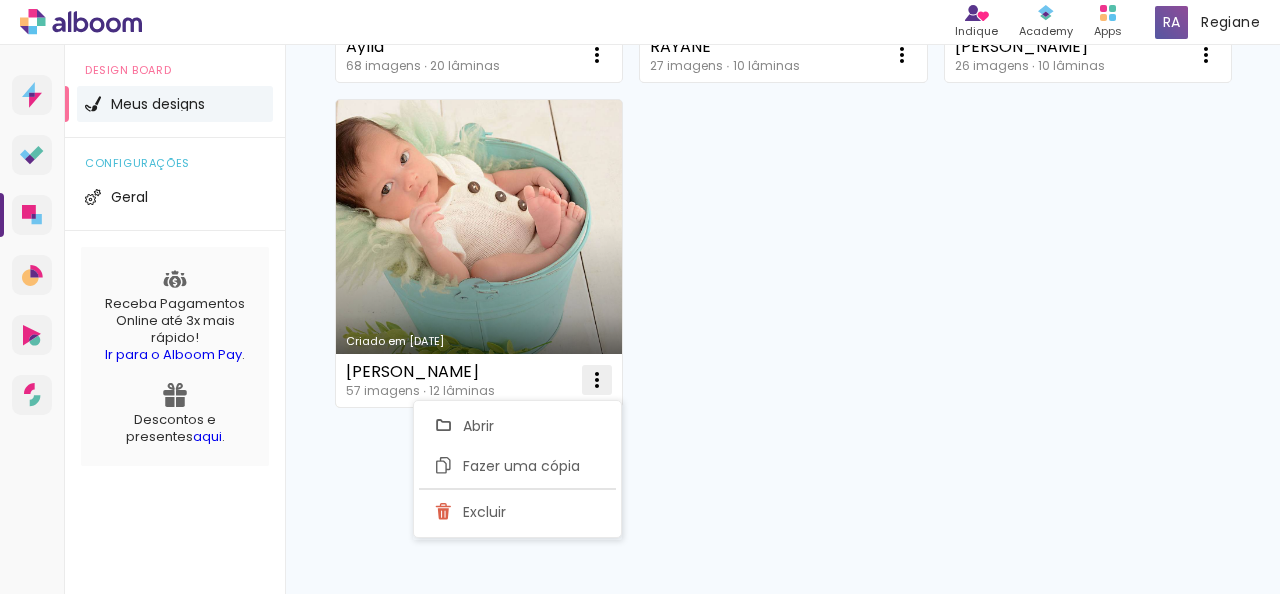 click on "Excluir" 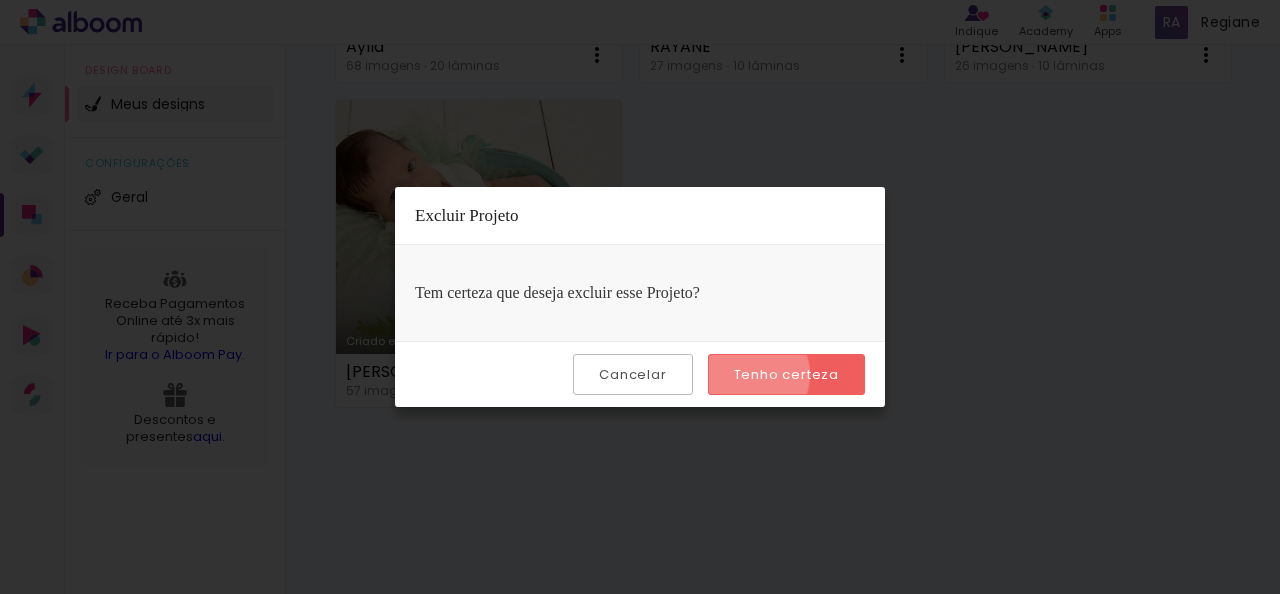 click on "Tenho certeza" at bounding box center [0, 0] 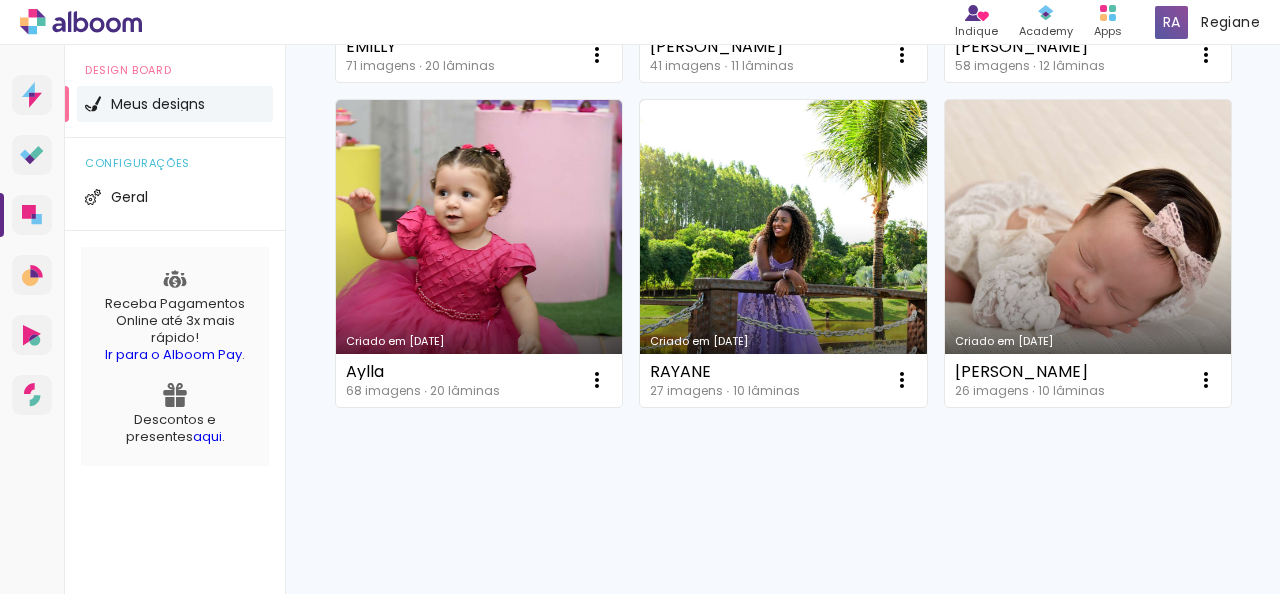 scroll, scrollTop: 2871, scrollLeft: 0, axis: vertical 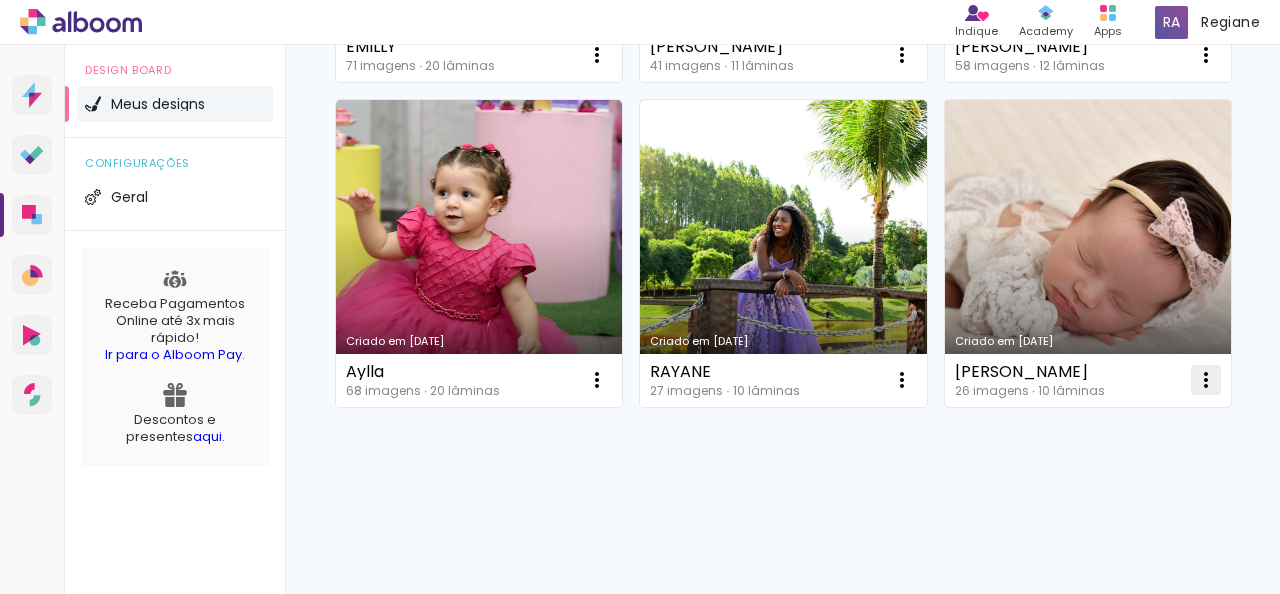 click at bounding box center [597, -1244] 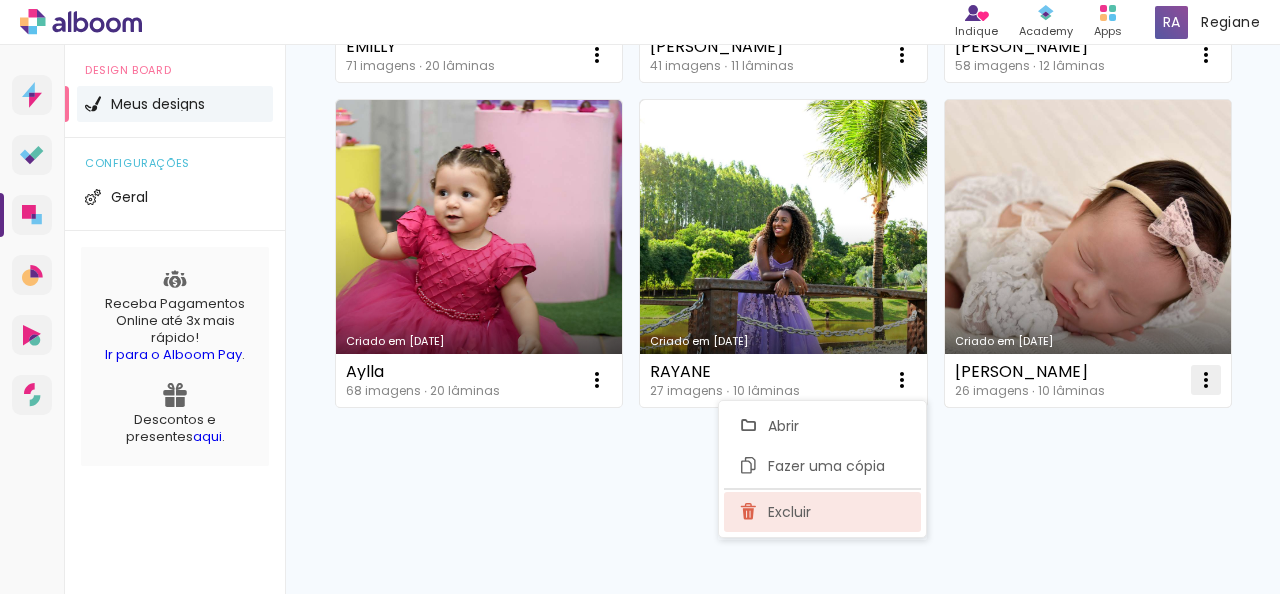 click on "Excluir" 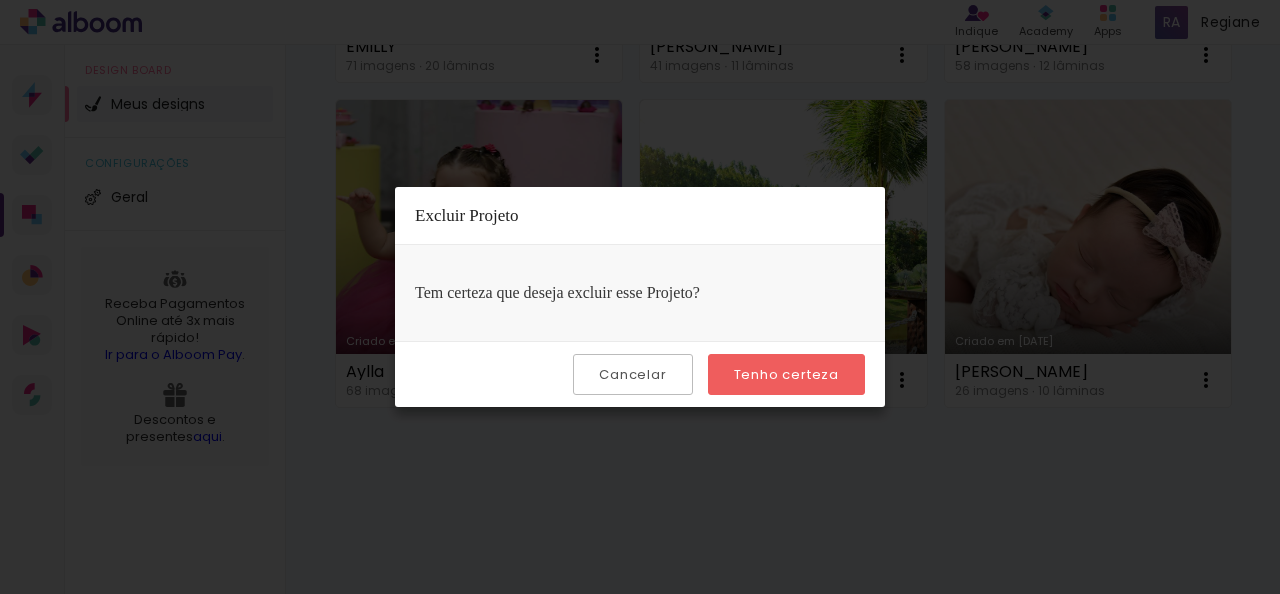 click on "Tenho certeza" at bounding box center [0, 0] 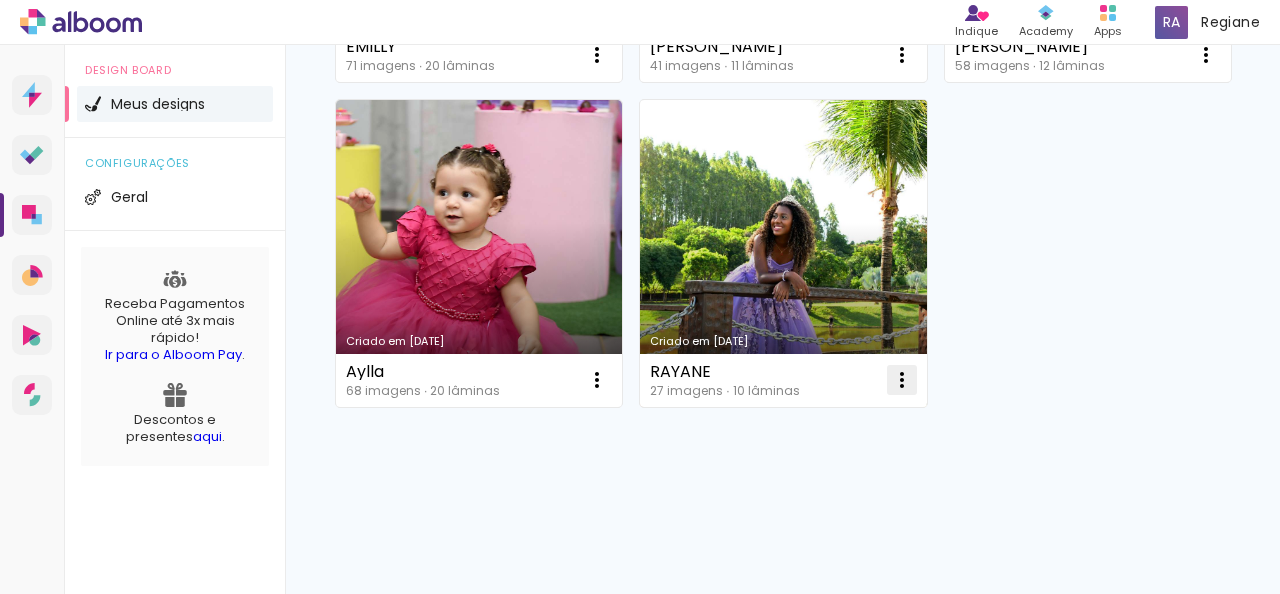 click at bounding box center [597, -1244] 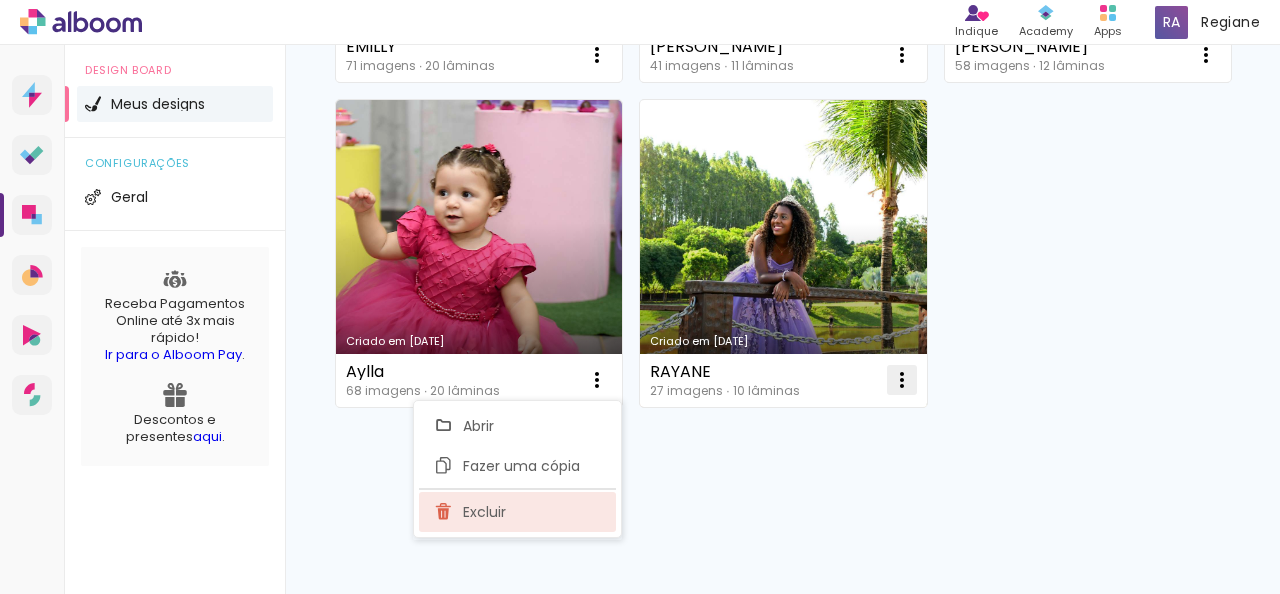 click on "Excluir" 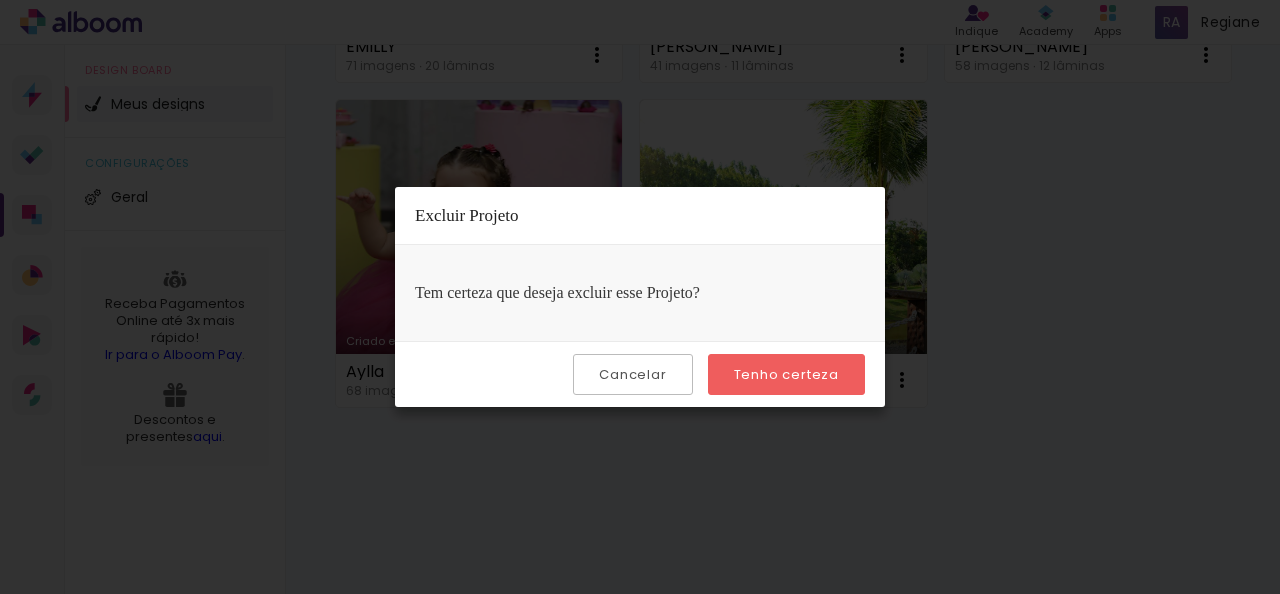 click on "Tenho certeza" at bounding box center (0, 0) 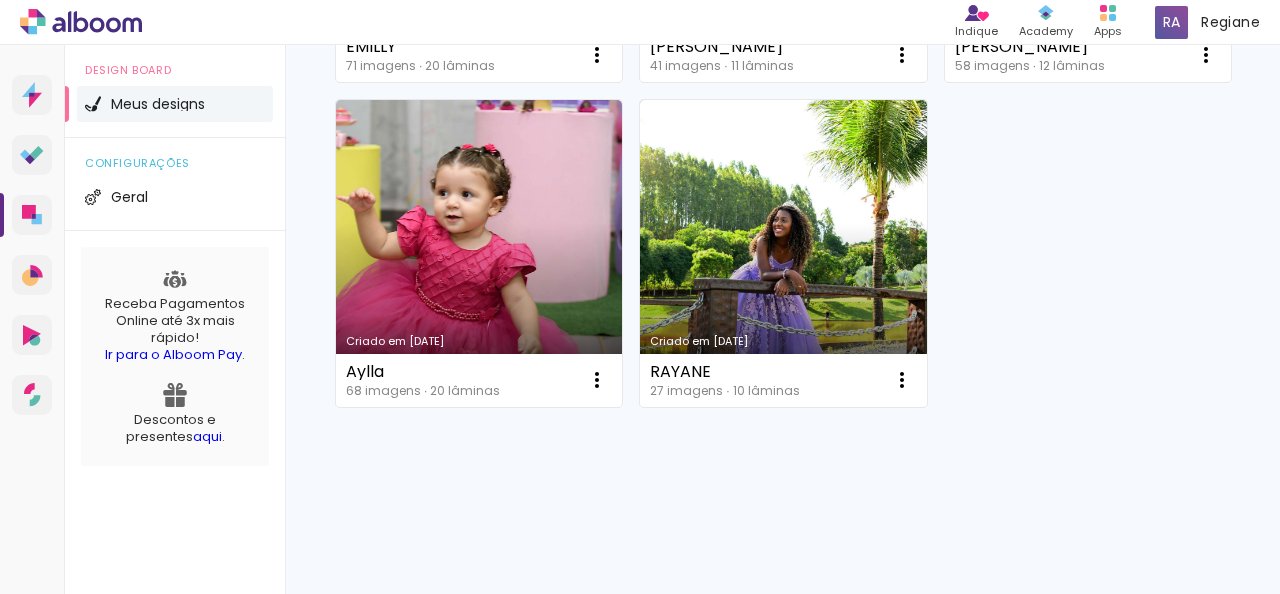 scroll, scrollTop: 2546, scrollLeft: 0, axis: vertical 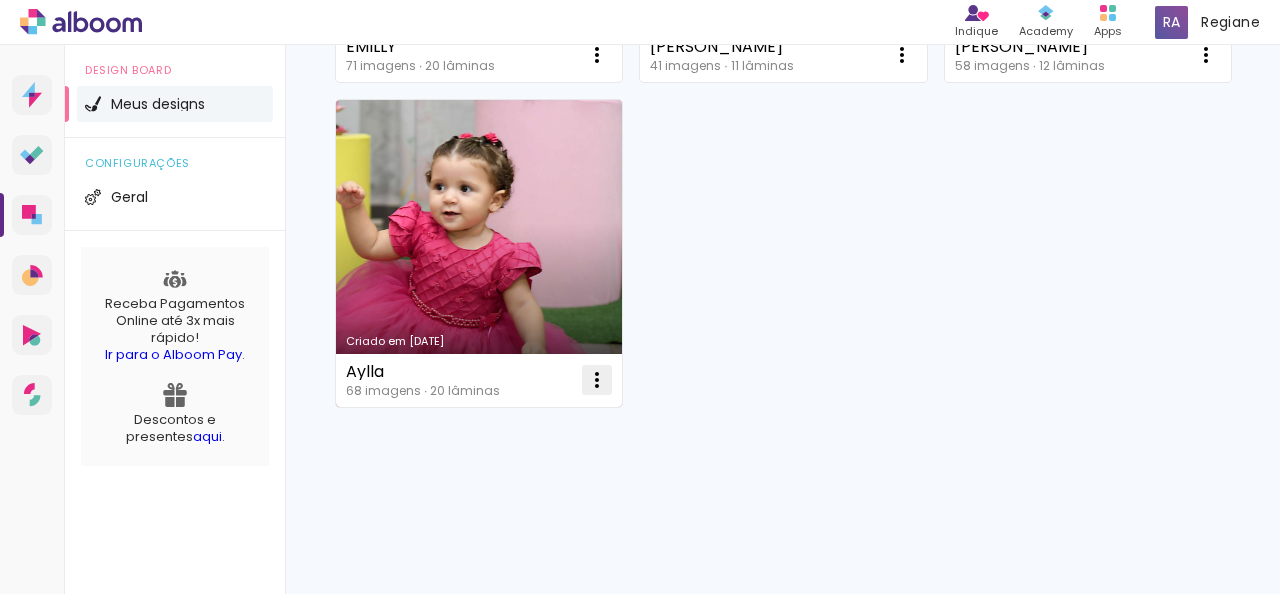 click at bounding box center (597, -1244) 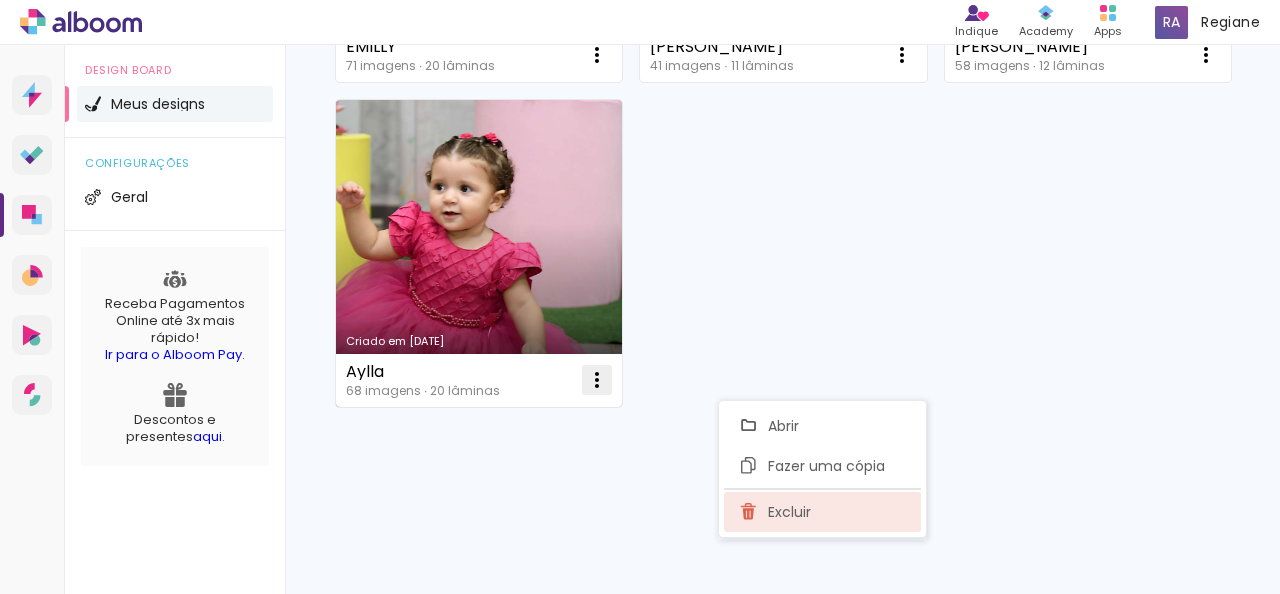 click on "Excluir" 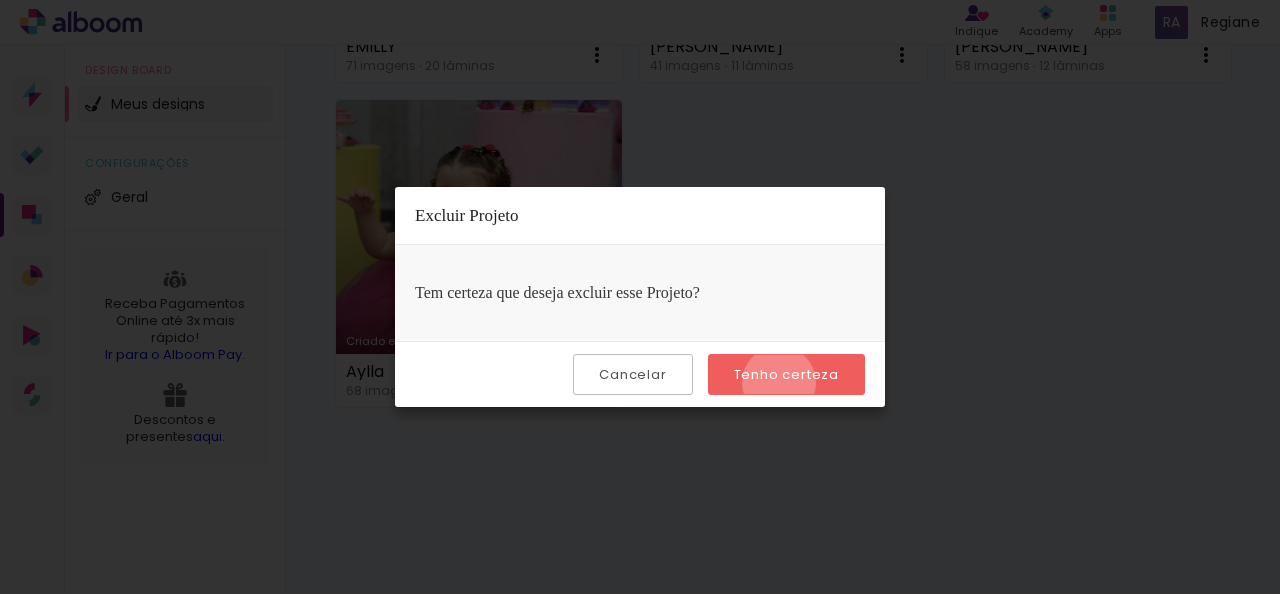 click on "Tenho certeza" at bounding box center (0, 0) 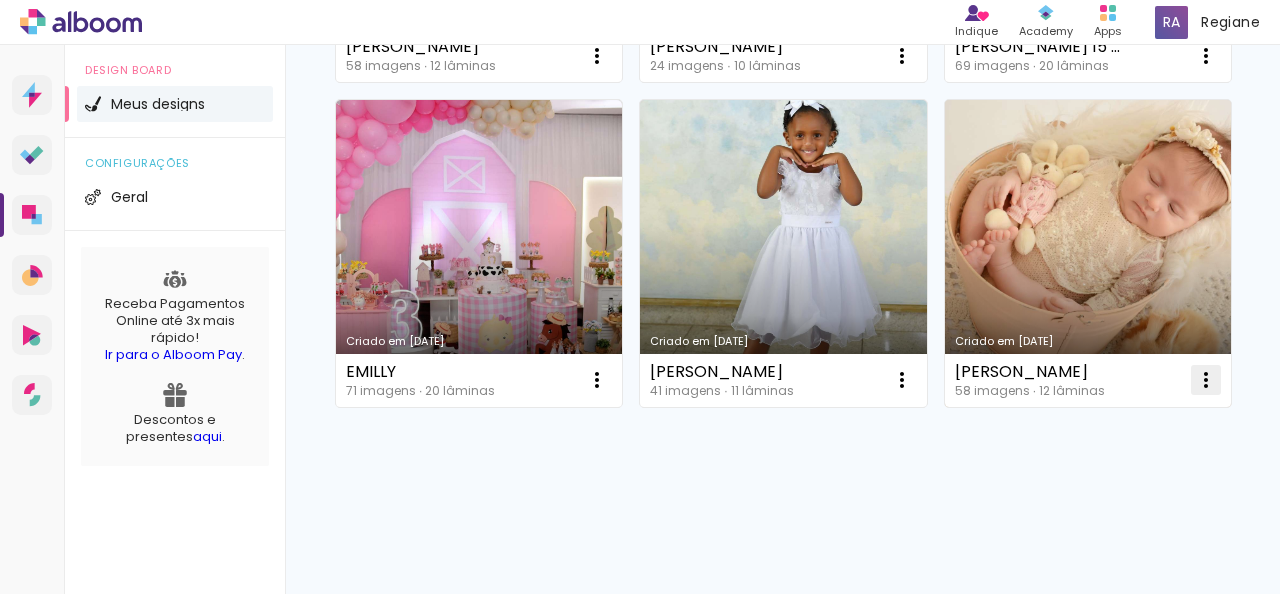 click at bounding box center (597, -919) 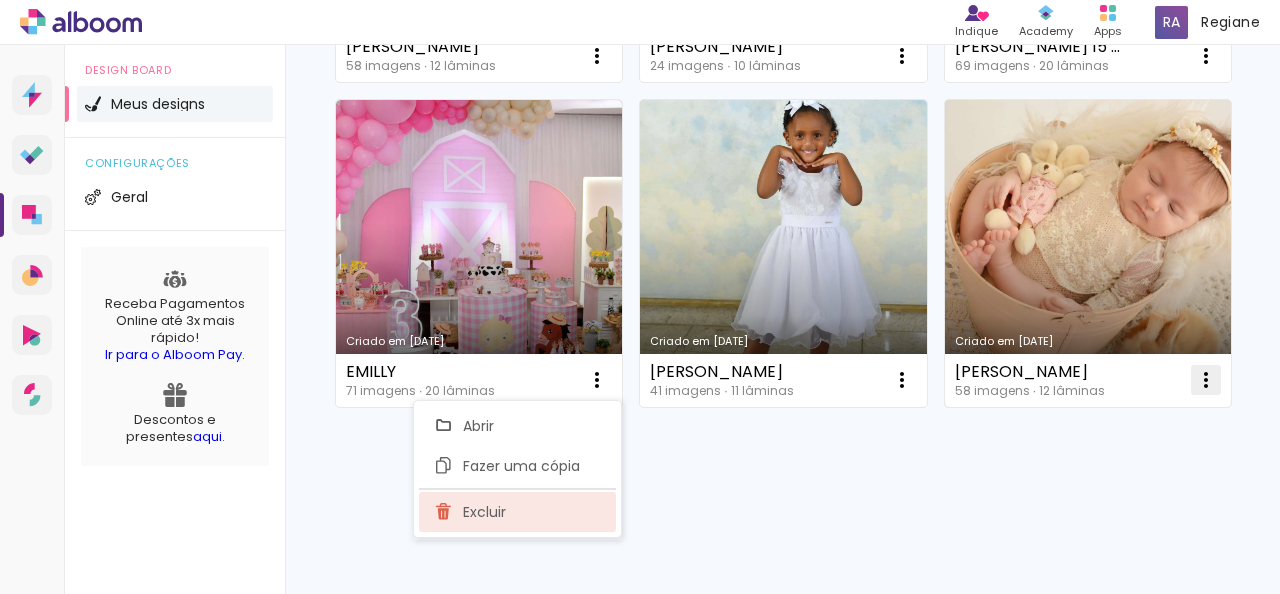 click on "Excluir" 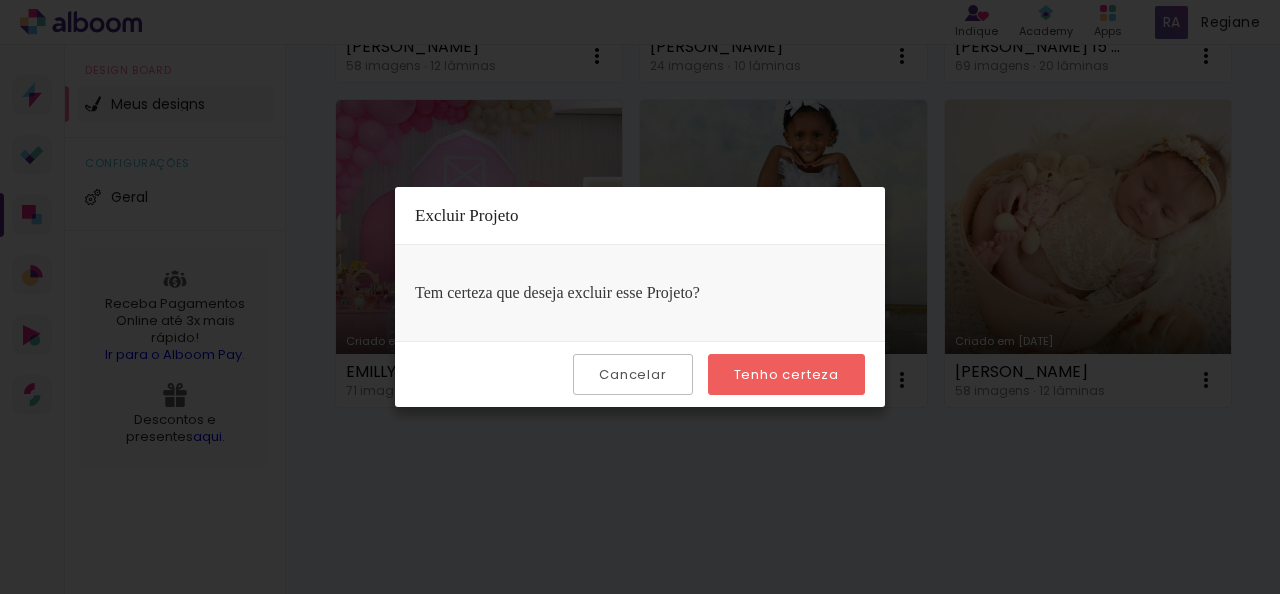 click on "Tenho certeza" at bounding box center [786, 374] 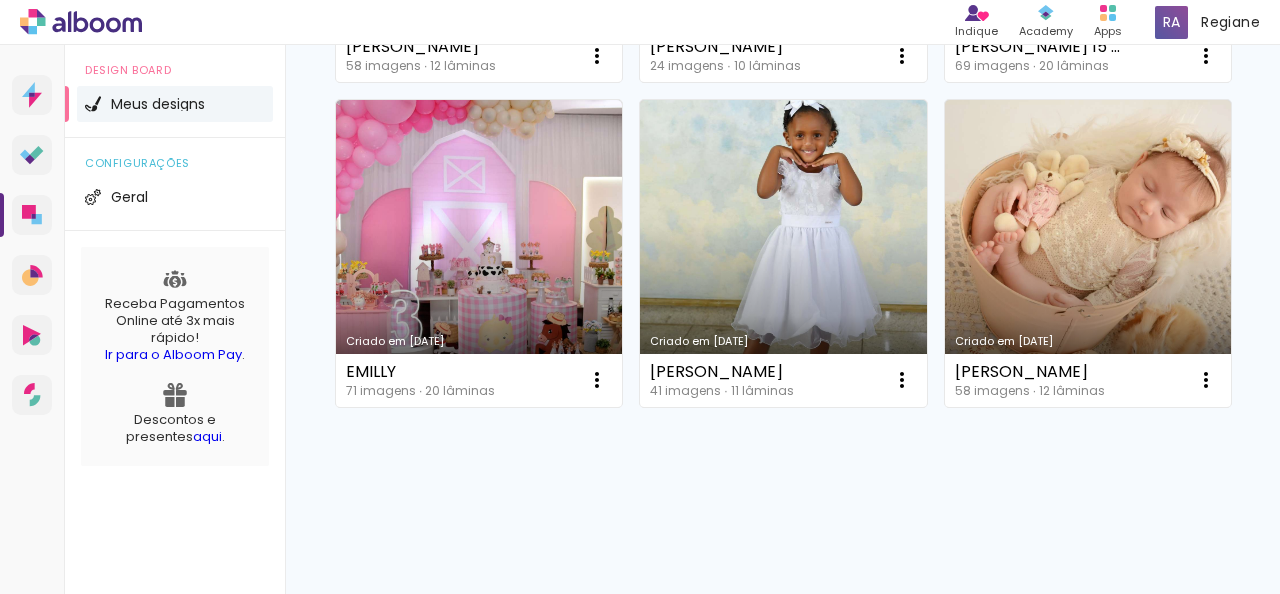 scroll, scrollTop: 2221, scrollLeft: 0, axis: vertical 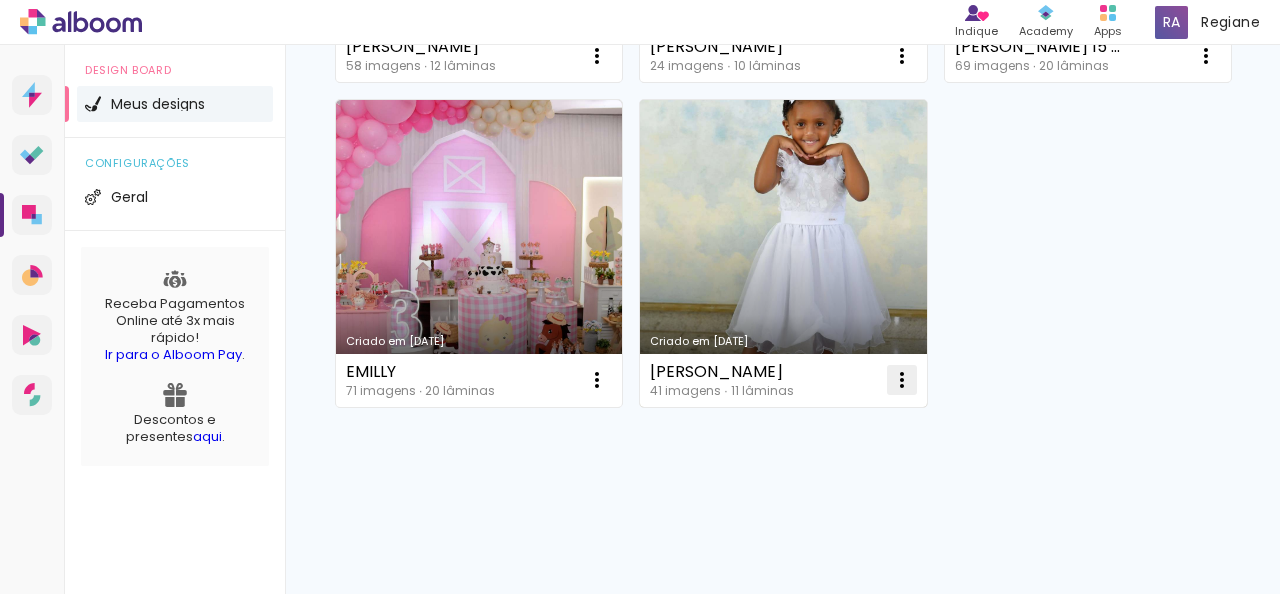 click at bounding box center [597, -919] 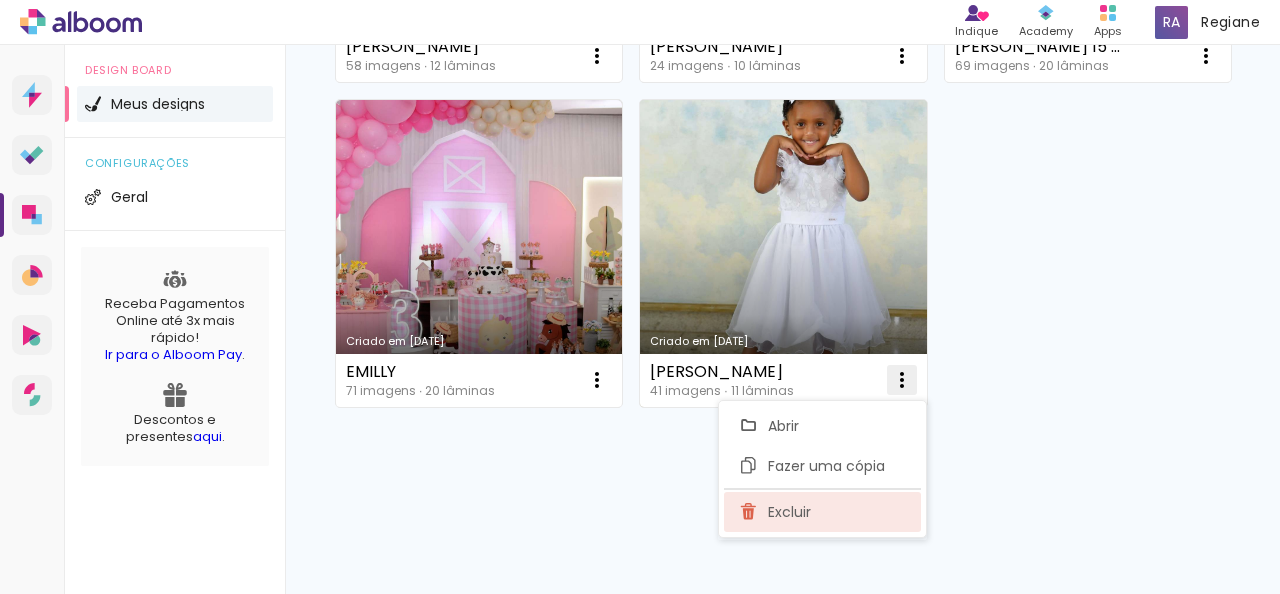 click on "Excluir" 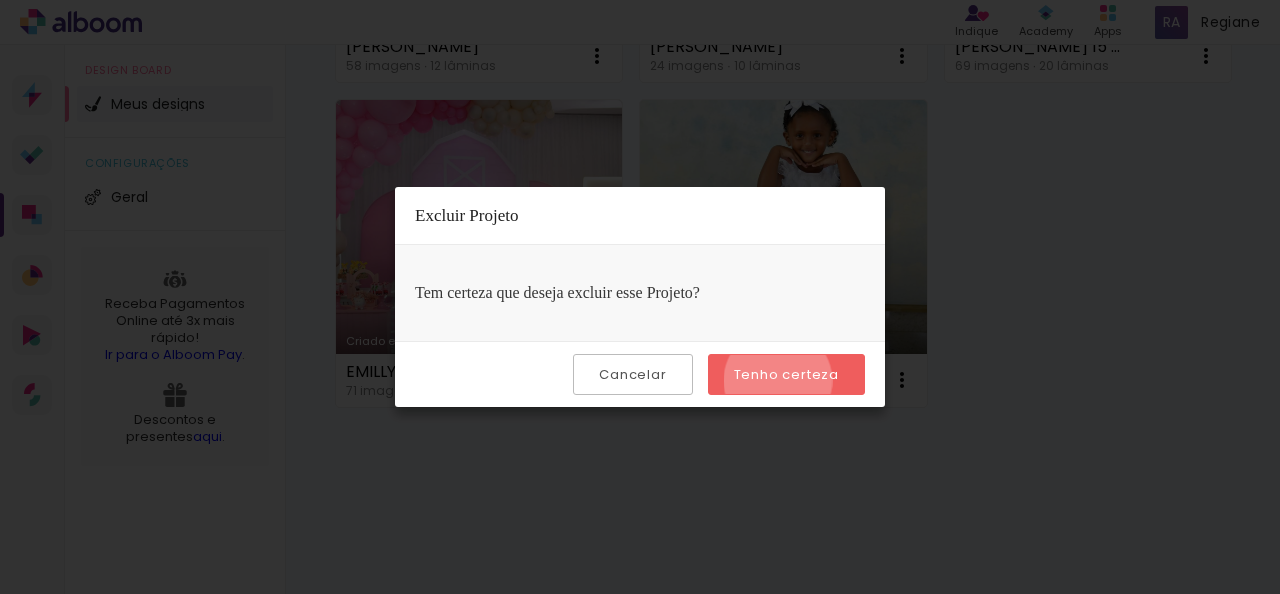 click on "Tenho certeza" at bounding box center [0, 0] 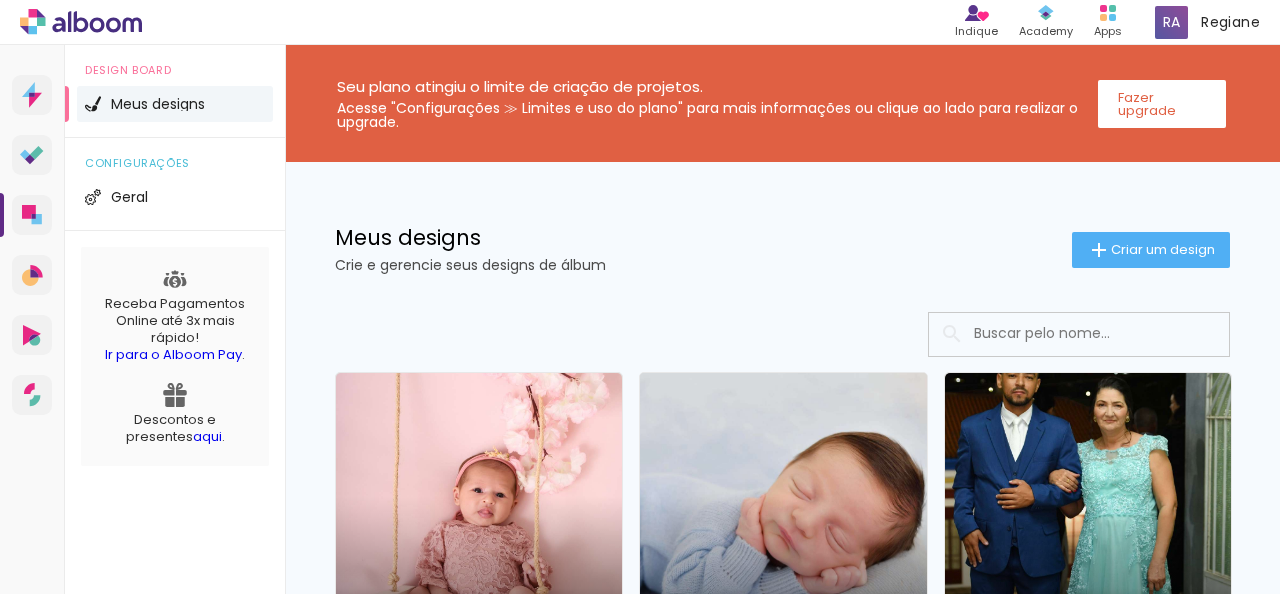 scroll, scrollTop: 0, scrollLeft: 0, axis: both 